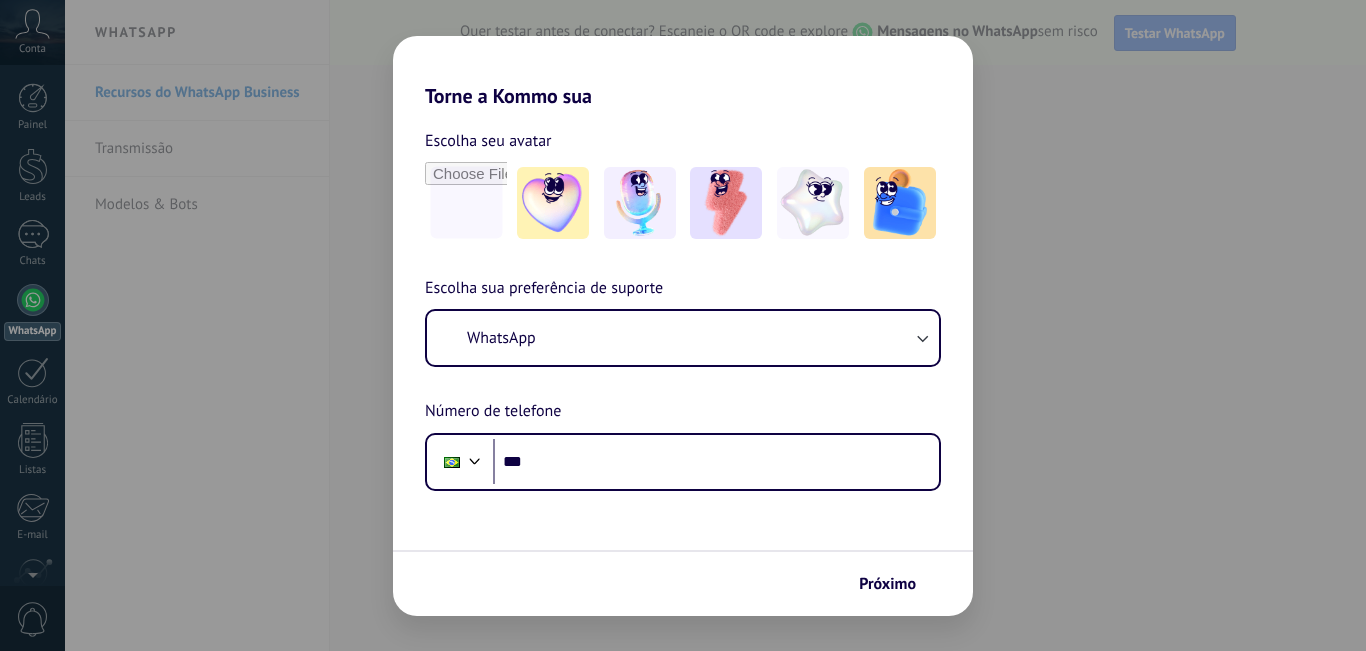 scroll, scrollTop: 0, scrollLeft: 0, axis: both 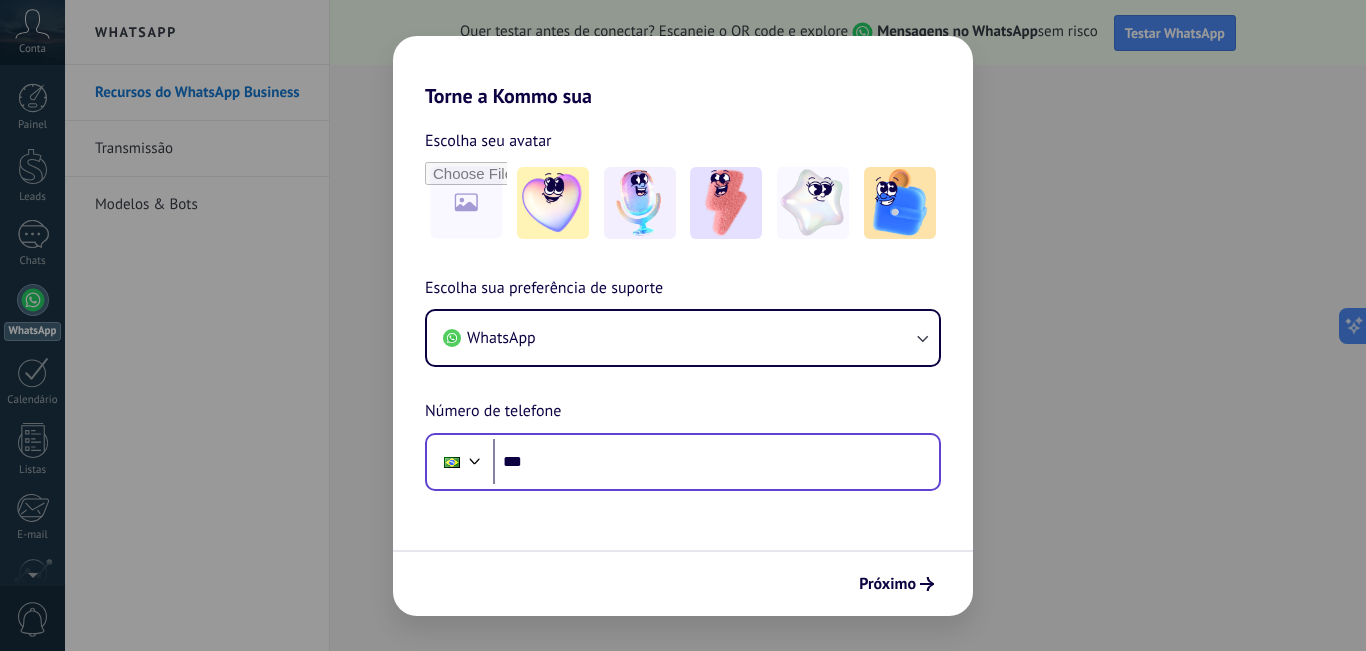 click on "***" at bounding box center (716, 462) 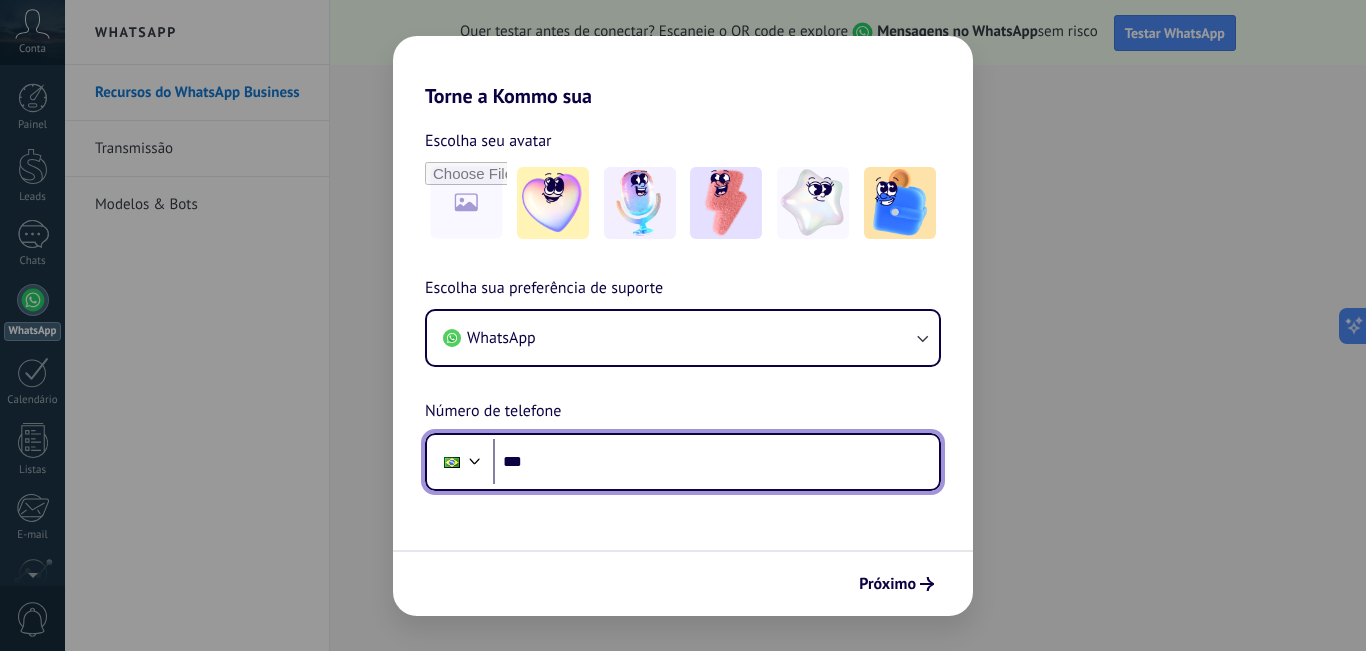click on "***" at bounding box center [716, 462] 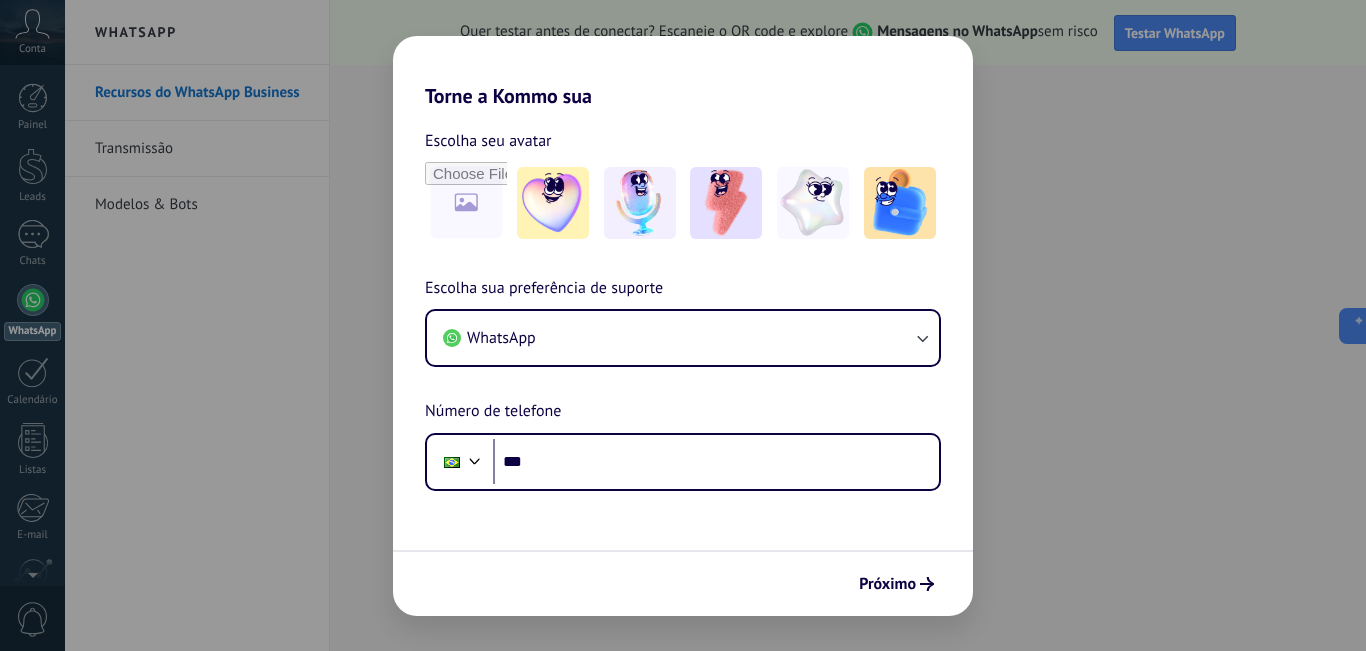click on "WhatsApp Número de telefone Phone *** Próximo" at bounding box center (683, 325) 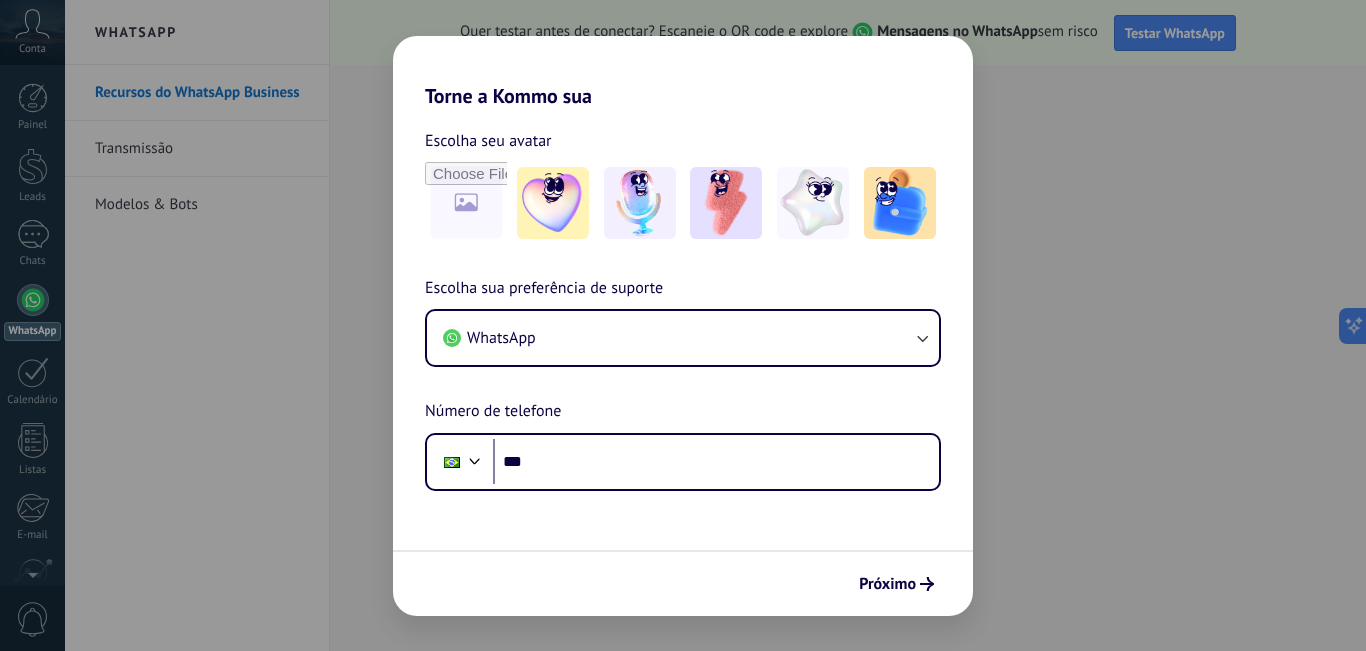 click on "WhatsApp Número de telefone Phone *** Próximo" at bounding box center (683, 325) 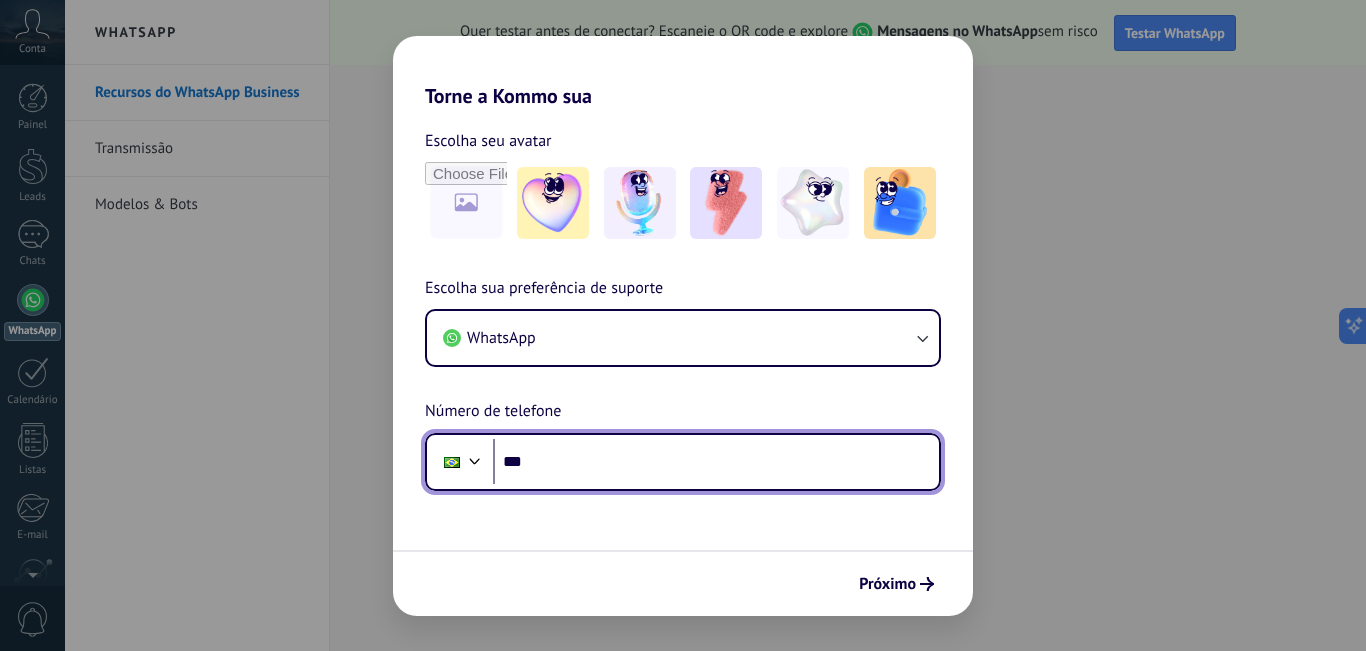 click on "***" at bounding box center [716, 462] 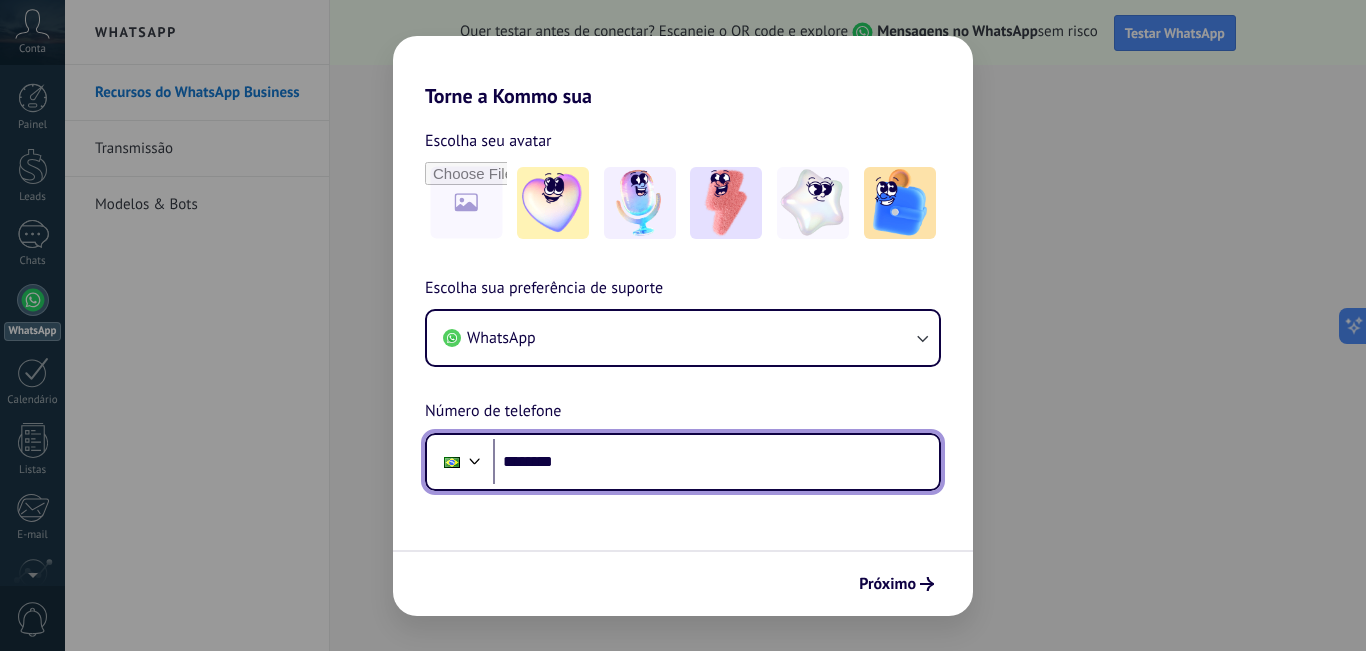 type on "********" 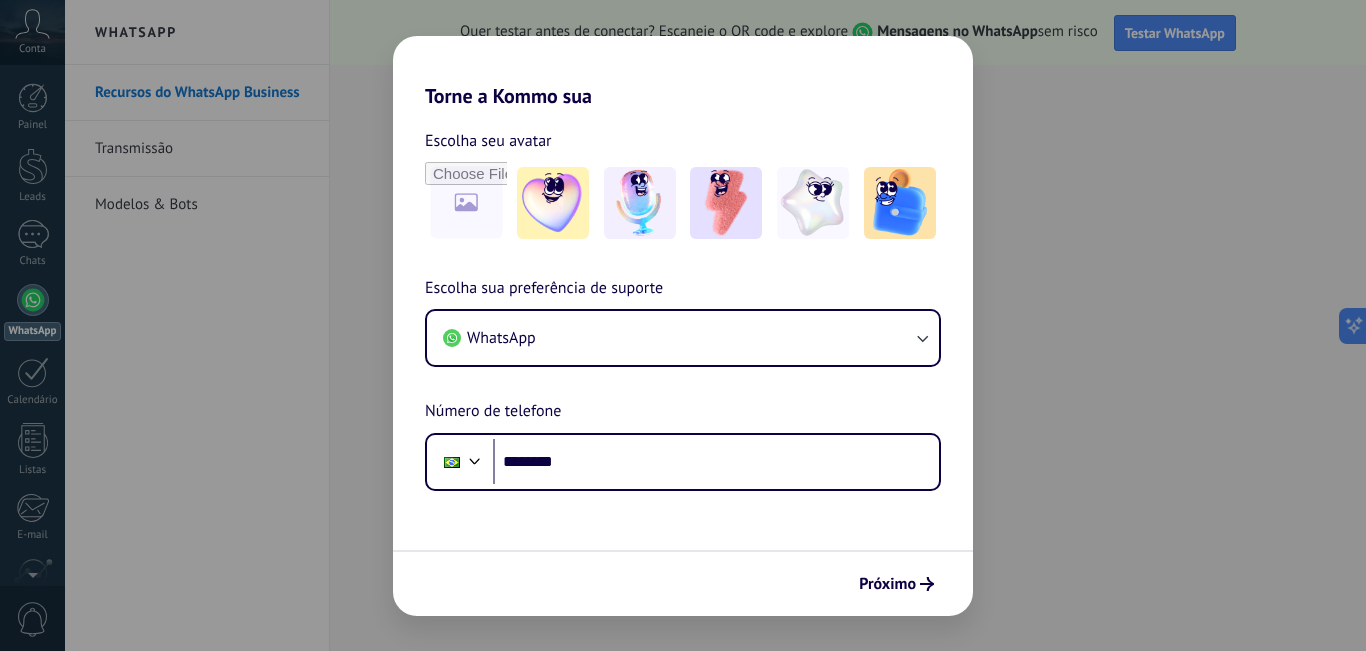 click on "WhatsApp Número de telefone Phone ******** Próximo" at bounding box center (683, 325) 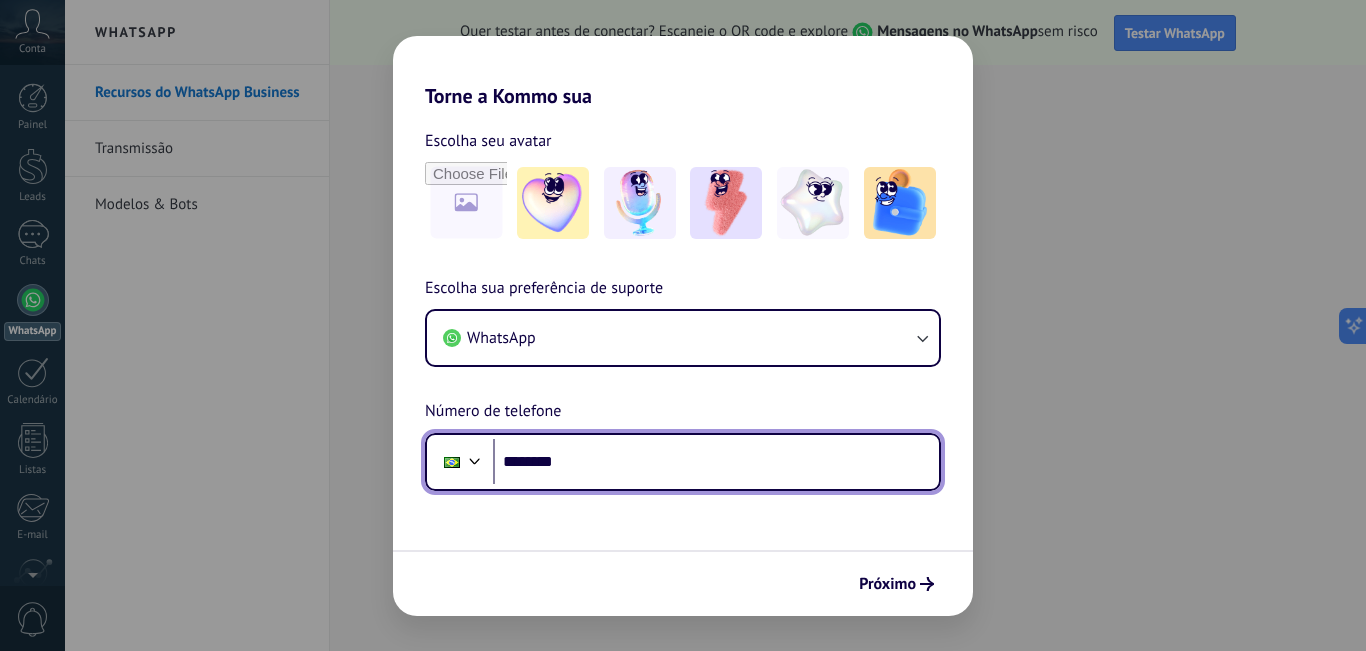 click on "********" at bounding box center [716, 462] 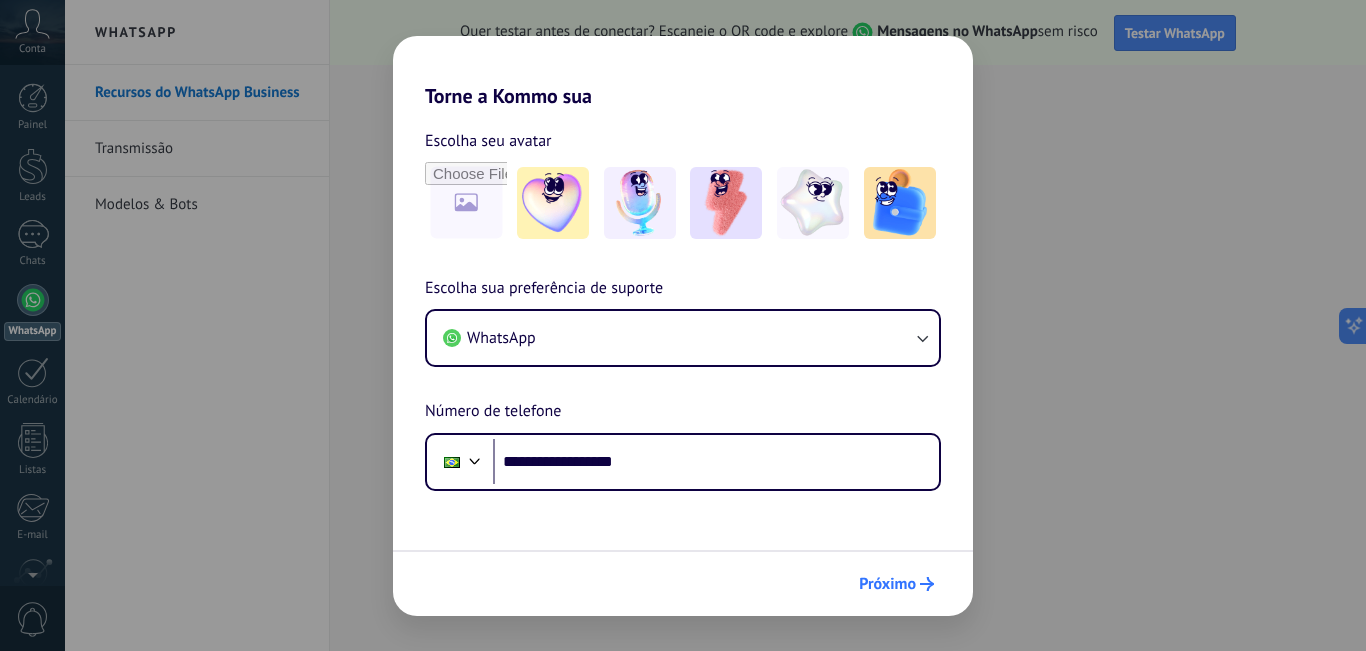 click on "Próximo" at bounding box center [887, 584] 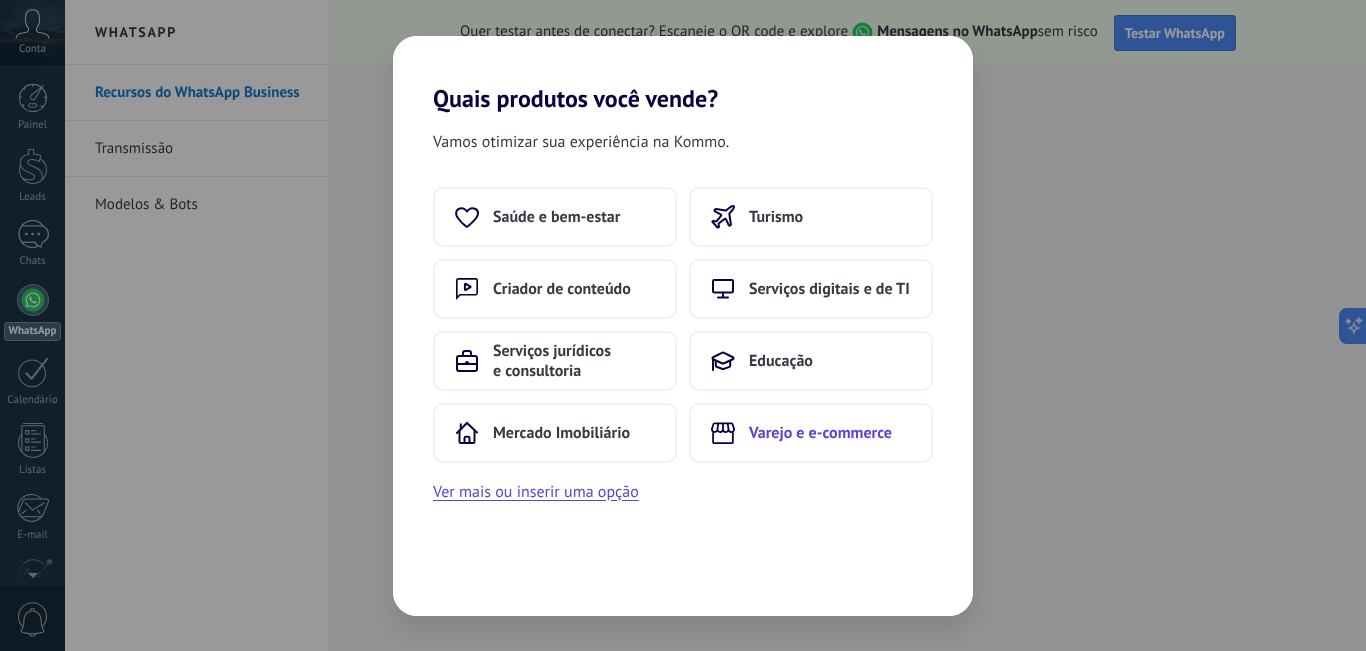 click on "Varejo e e-commerce" at bounding box center (556, 217) 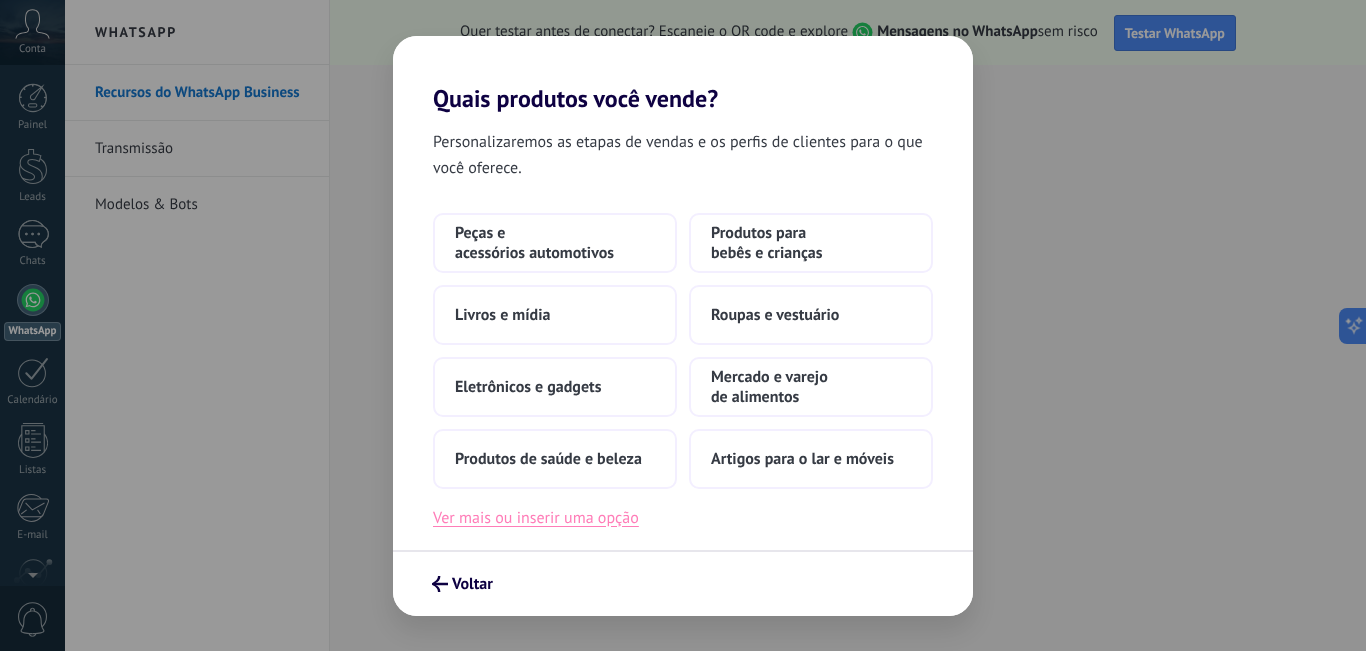 click on "Ver mais ou inserir uma opção" at bounding box center (536, 518) 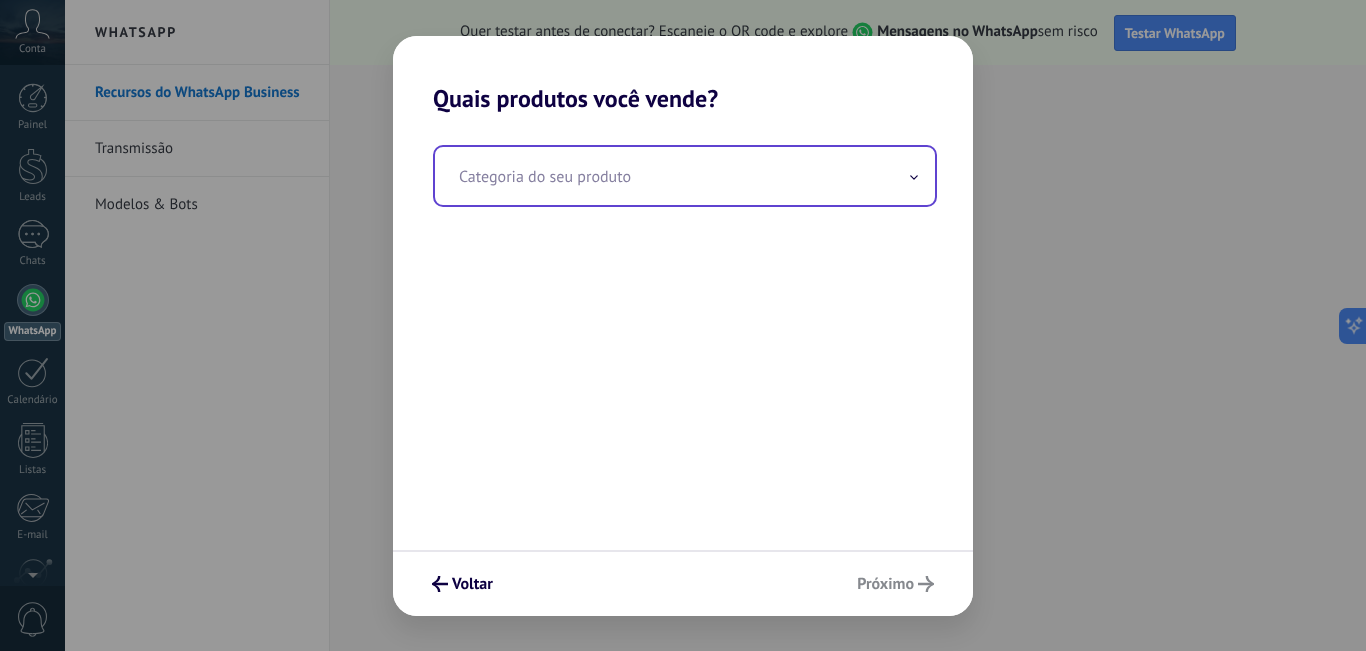 click at bounding box center [685, 176] 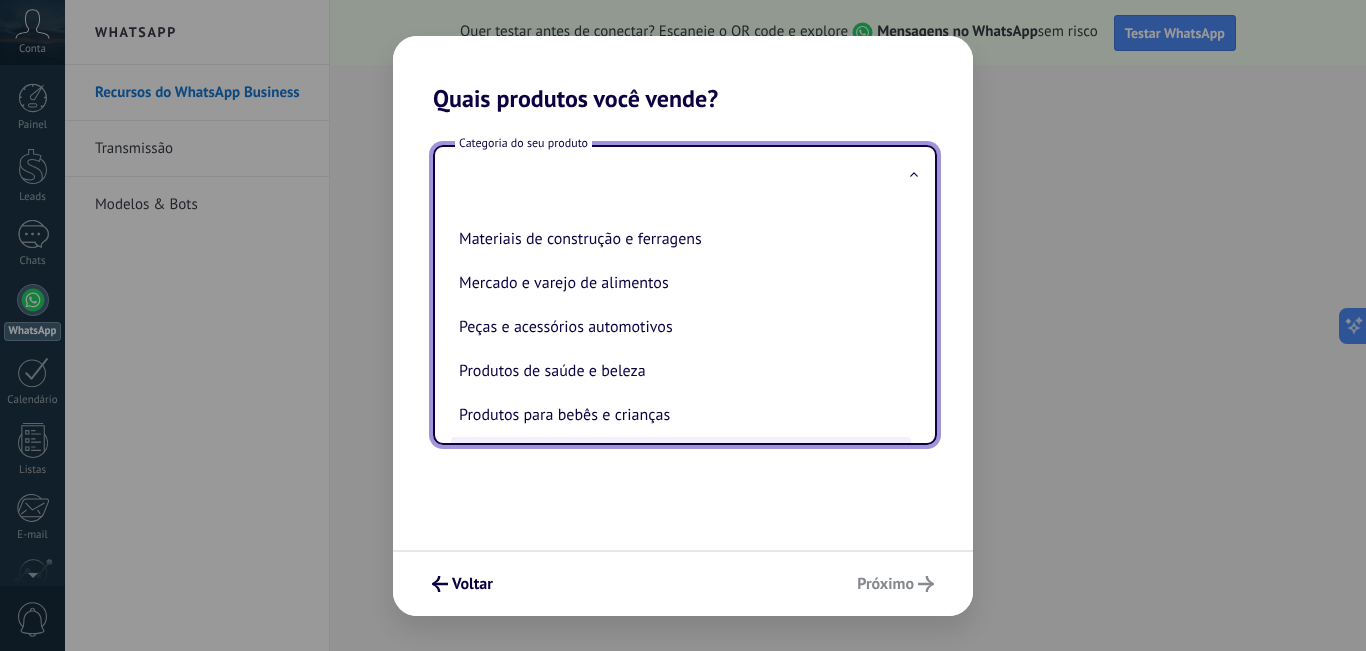 scroll, scrollTop: 442, scrollLeft: 0, axis: vertical 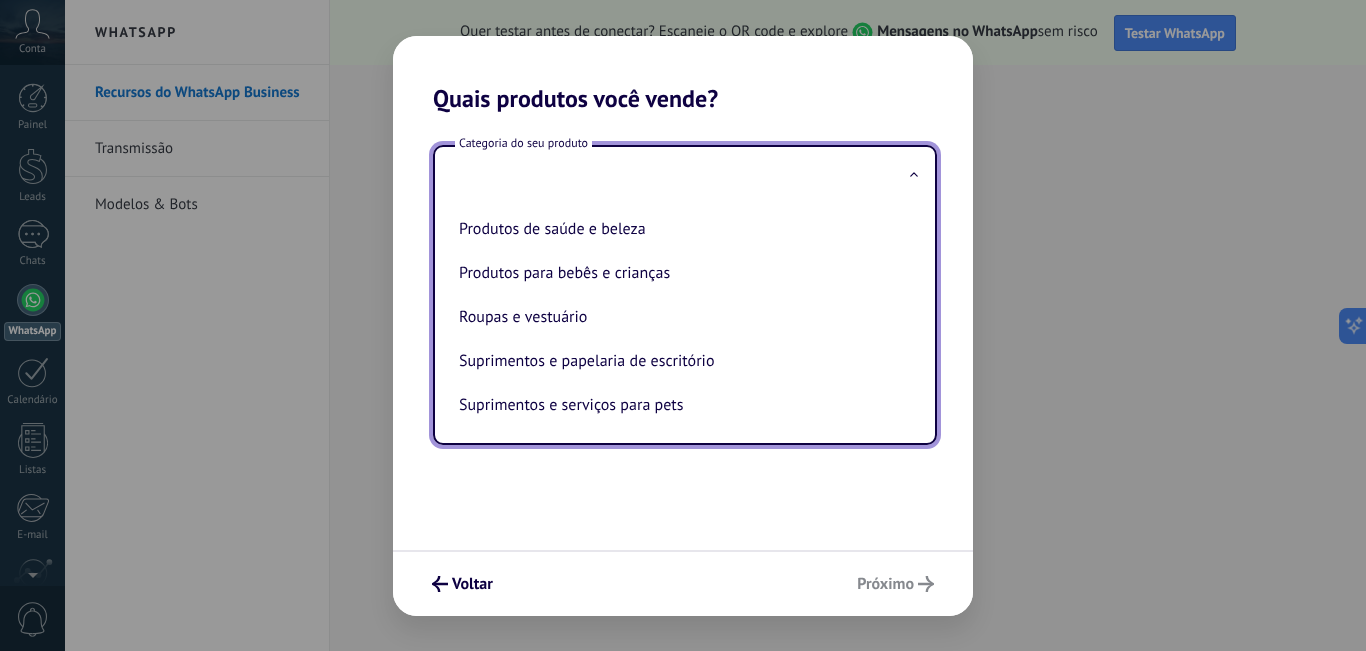 click on "Categoria do seu produto Artigos para esporte e atividades ao ar livre Artigos para o lar e móveis Bens e marcas de luxo Brinquedos e jogos Eletrônicos e gadgets Joias e acessórios Livros e mídia Materiais de construção e ferragens Mercado e varejo de alimentos Peças e acessórios automotivos Produtos de saúde e beleza Produtos para bebês e crianças Roupas e vestuário Suprimentos e papelaria de escritório Suprimentos e serviços para pets" at bounding box center [683, 331] 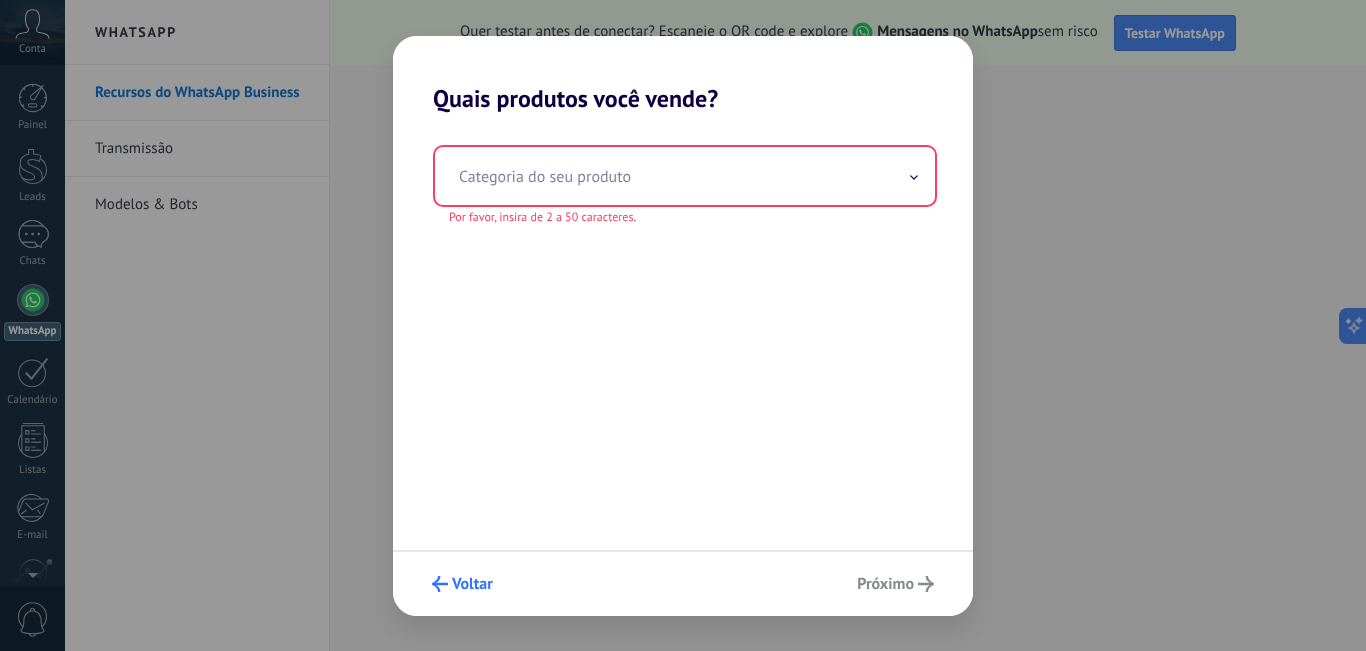 click on "Voltar" at bounding box center (472, 584) 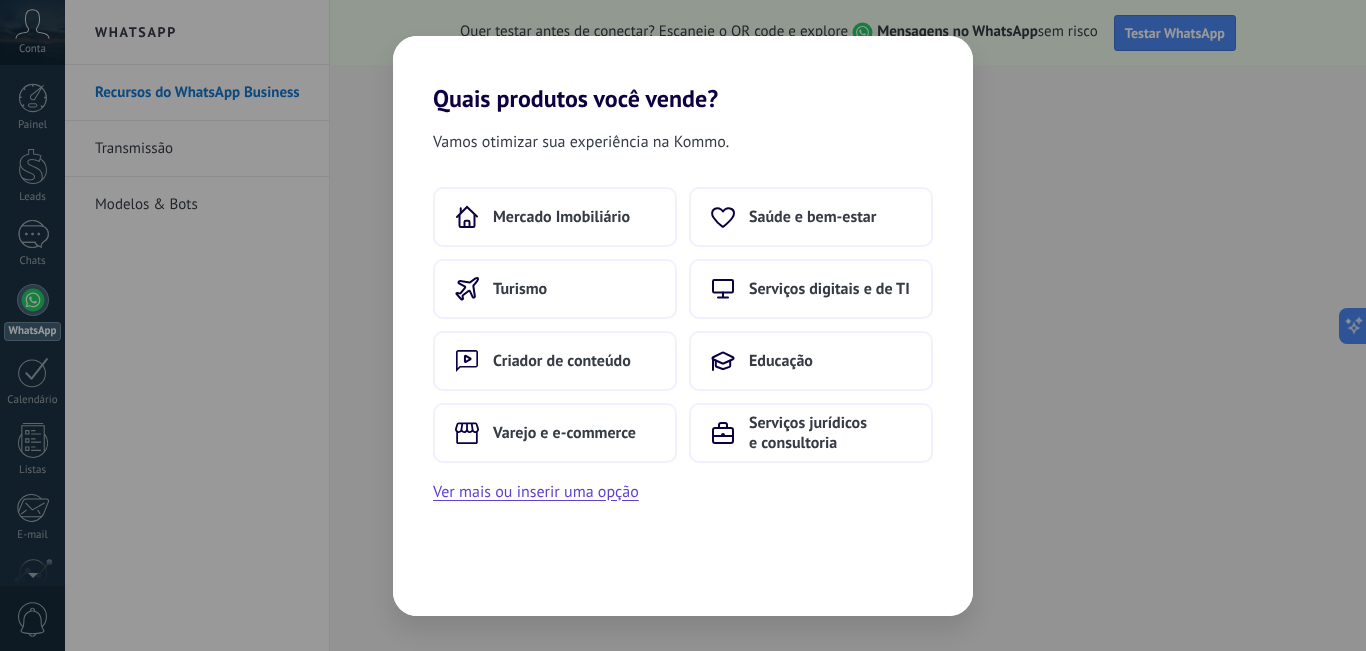 click on "Quais produtos você vende? Vamos otimizar sua experiência na Kommo. Mercado Imobiliário Saúde e bem-estar Turismo Serviços digitais e de TI Criador de conteúdo Educação Varejo e e-commerce Serviços jurídicos e consultoria Ver mais ou inserir uma opção" at bounding box center (683, 325) 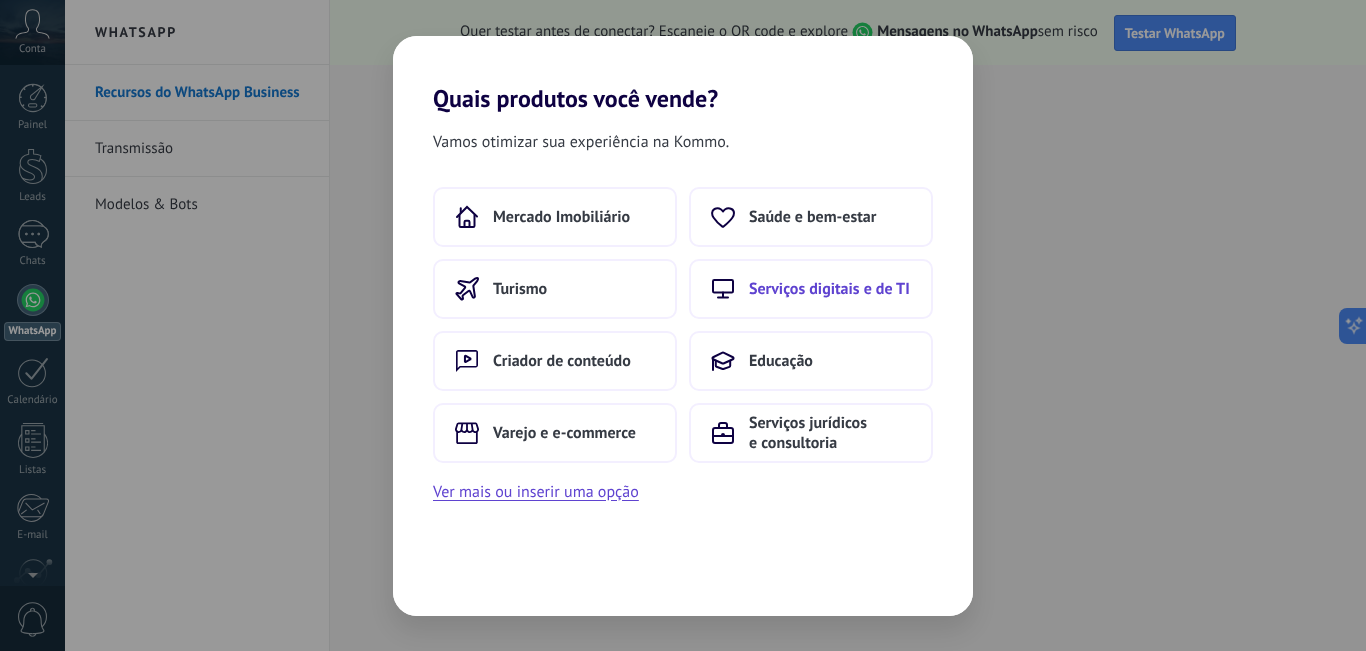 click on "Serviços digitais e de TI" at bounding box center [561, 217] 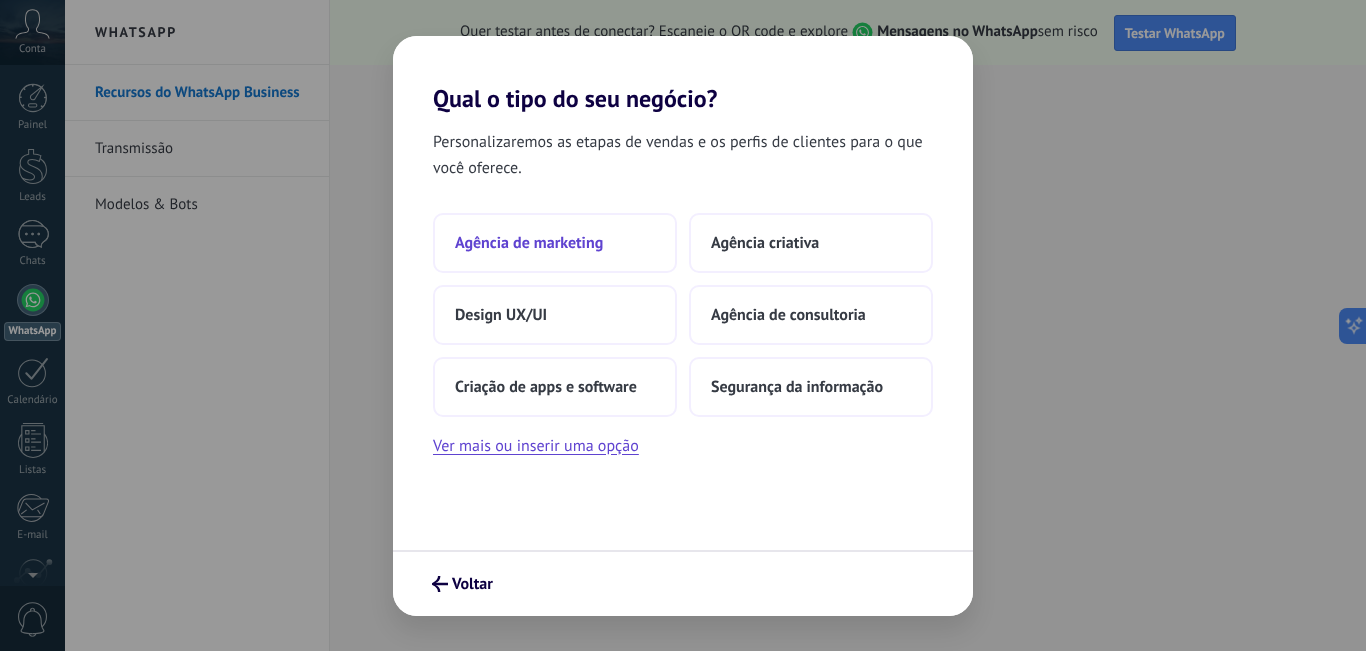 click on "Agência de marketing" at bounding box center [529, 243] 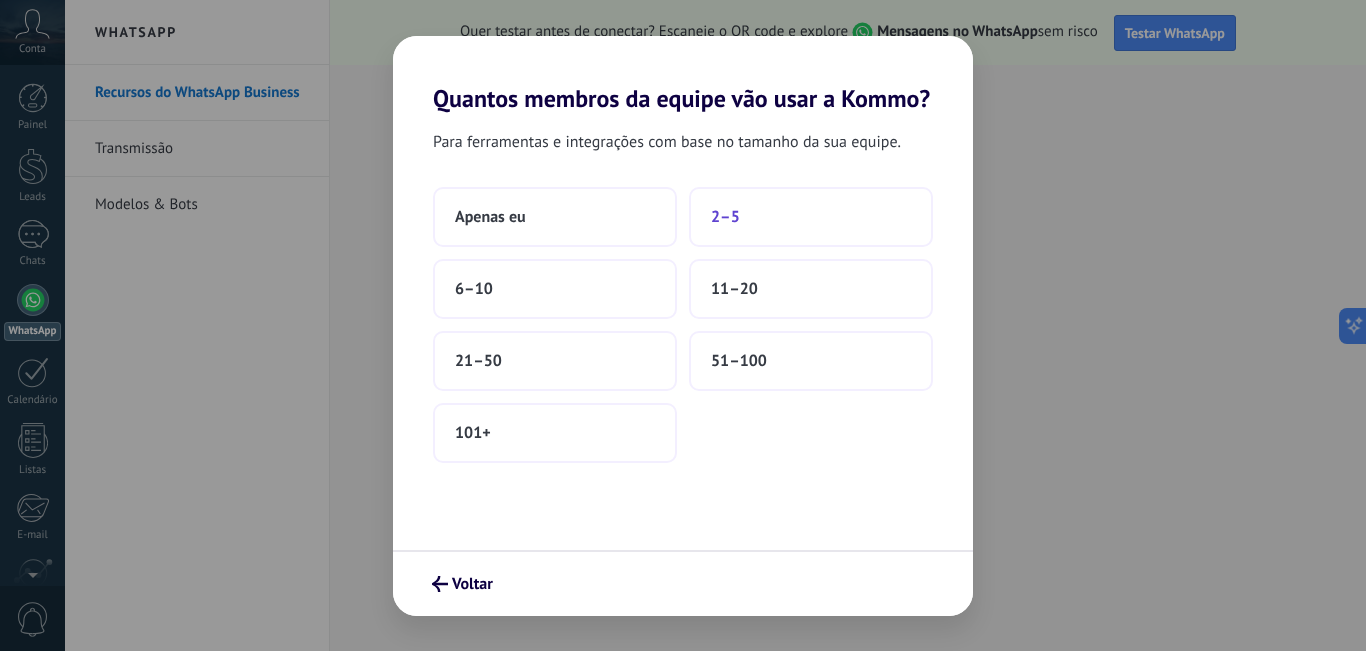 click on "2–5" at bounding box center (811, 217) 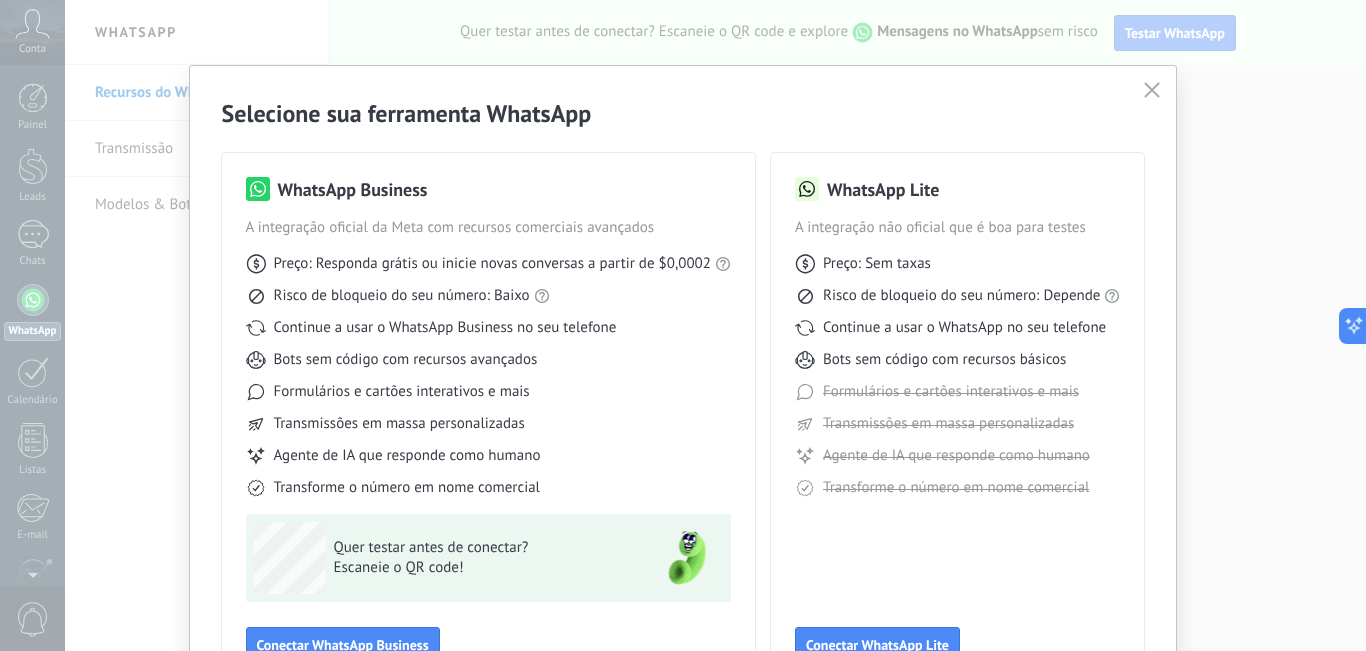 scroll, scrollTop: 134, scrollLeft: 0, axis: vertical 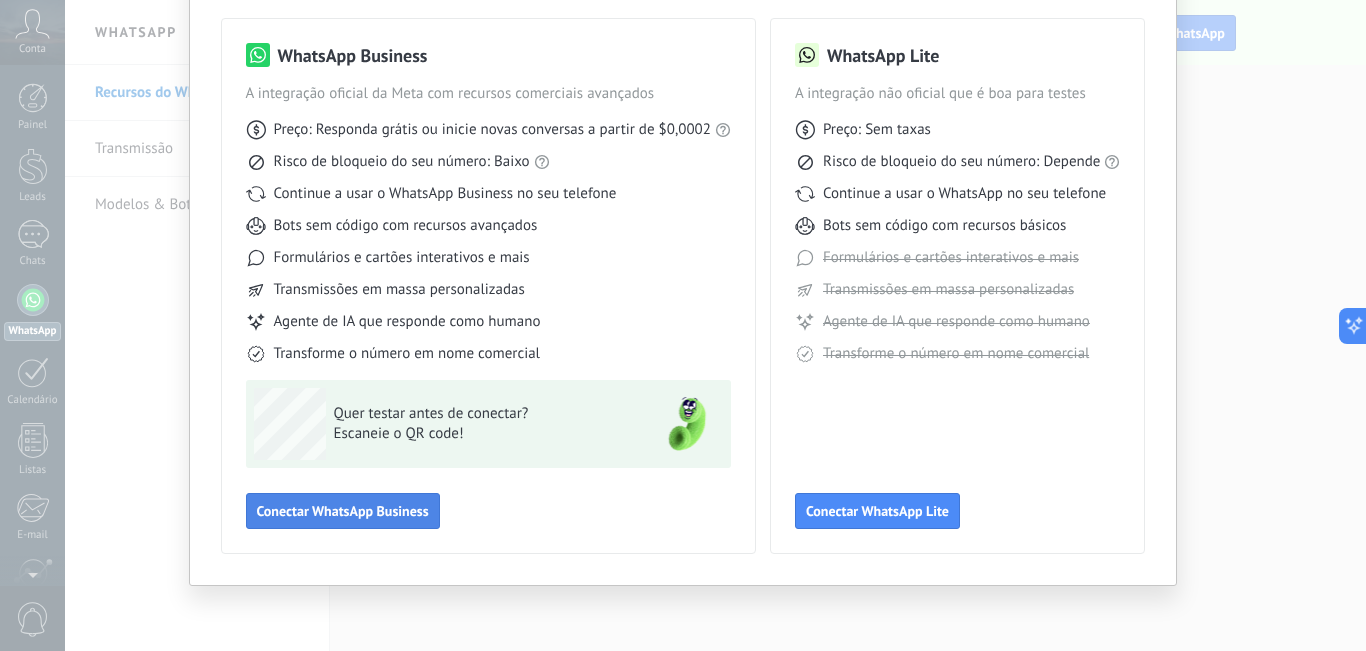 click on "Conectar WhatsApp Business" at bounding box center [343, 511] 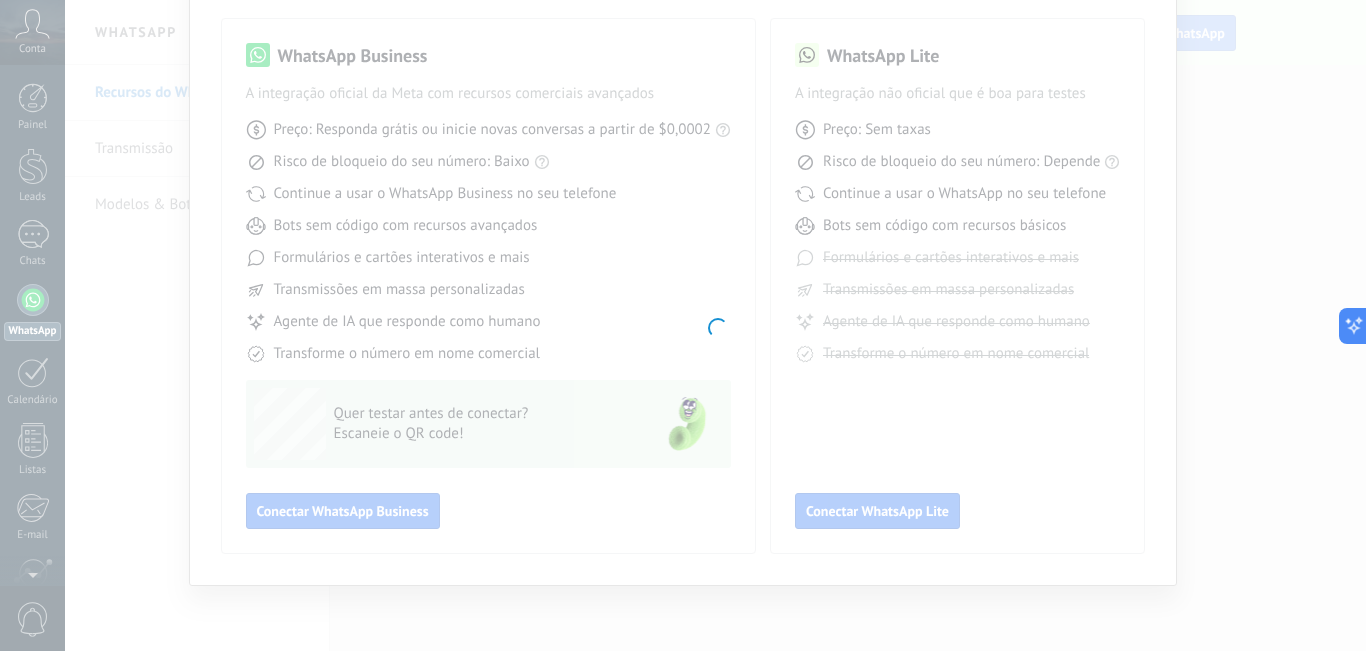 click at bounding box center [715, 325] 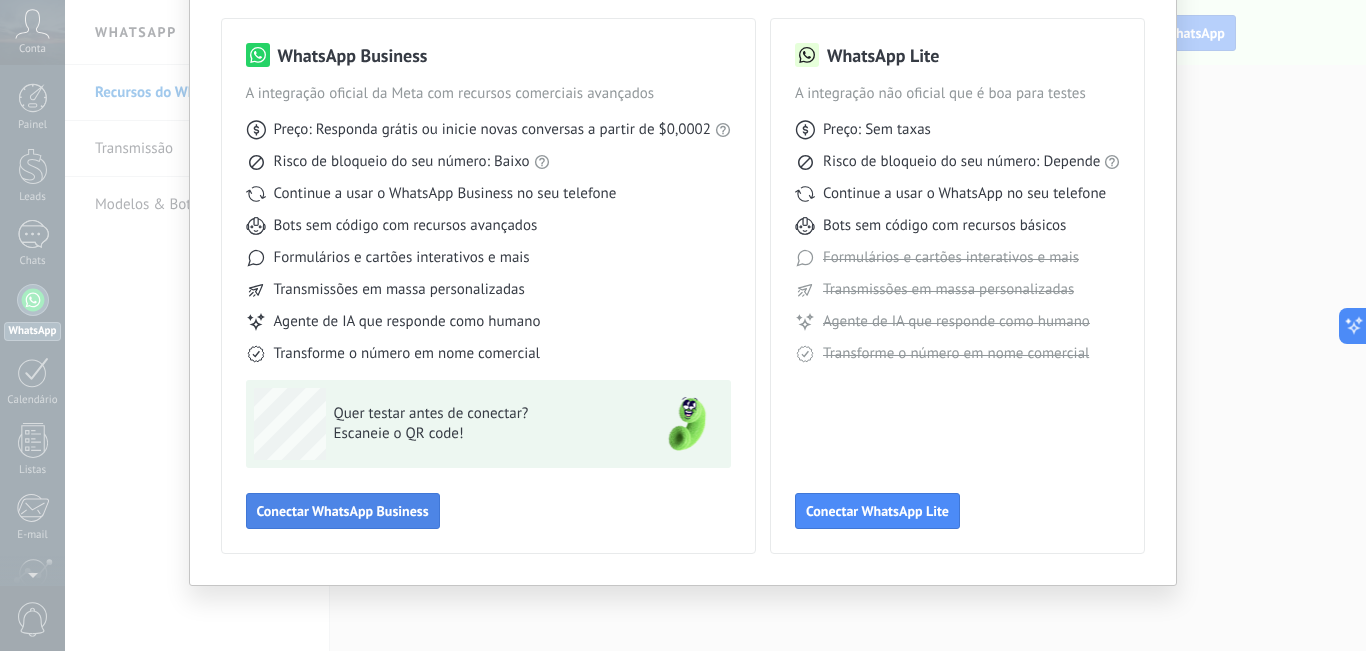 click on "Conectar WhatsApp Business" at bounding box center [343, 511] 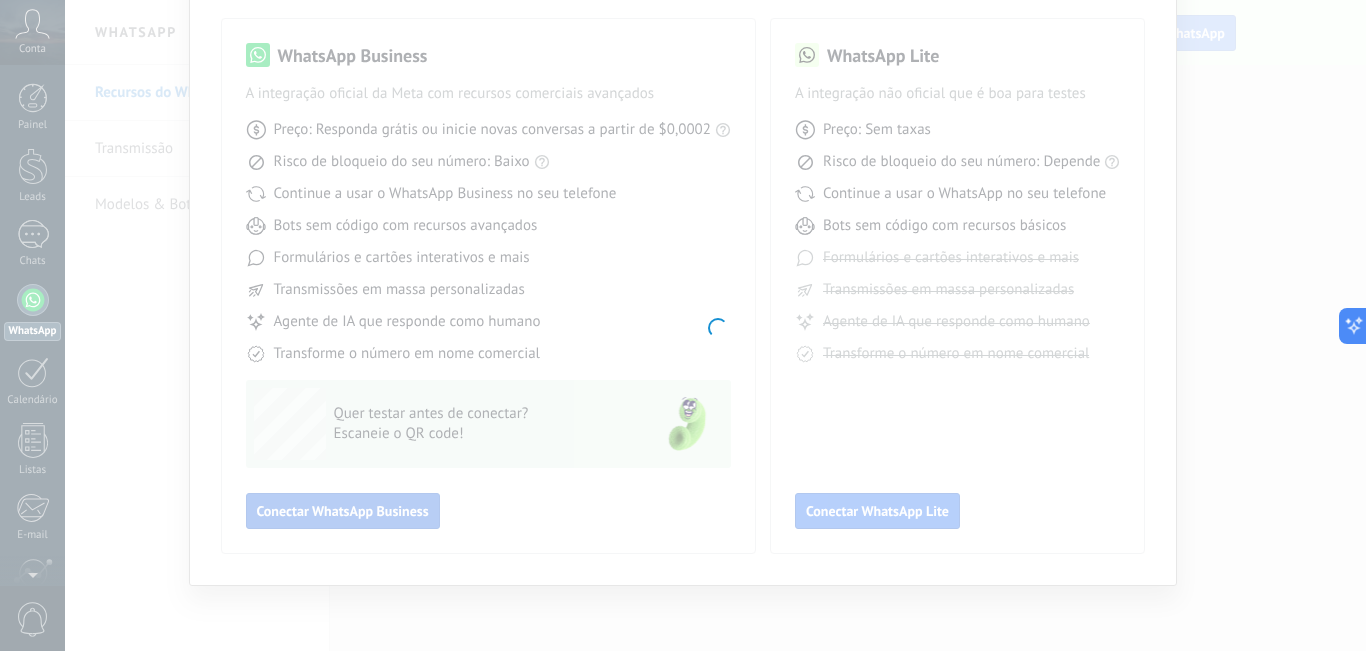 type 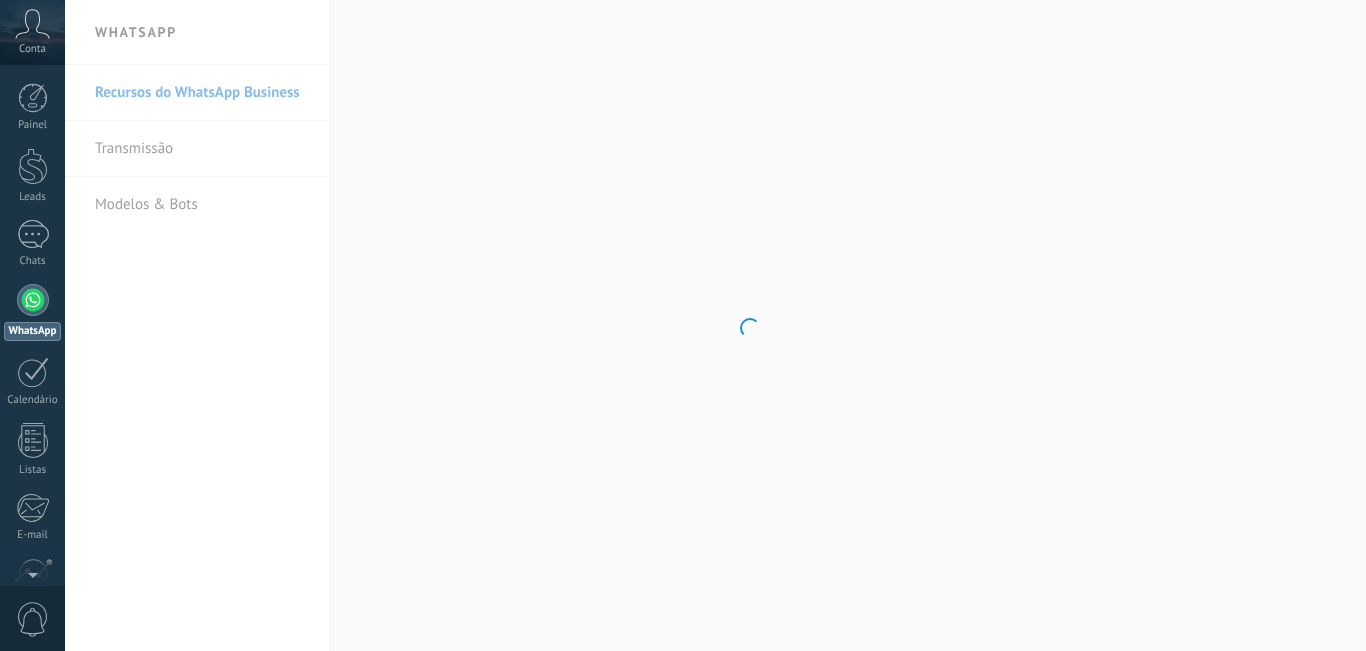 scroll, scrollTop: 0, scrollLeft: 0, axis: both 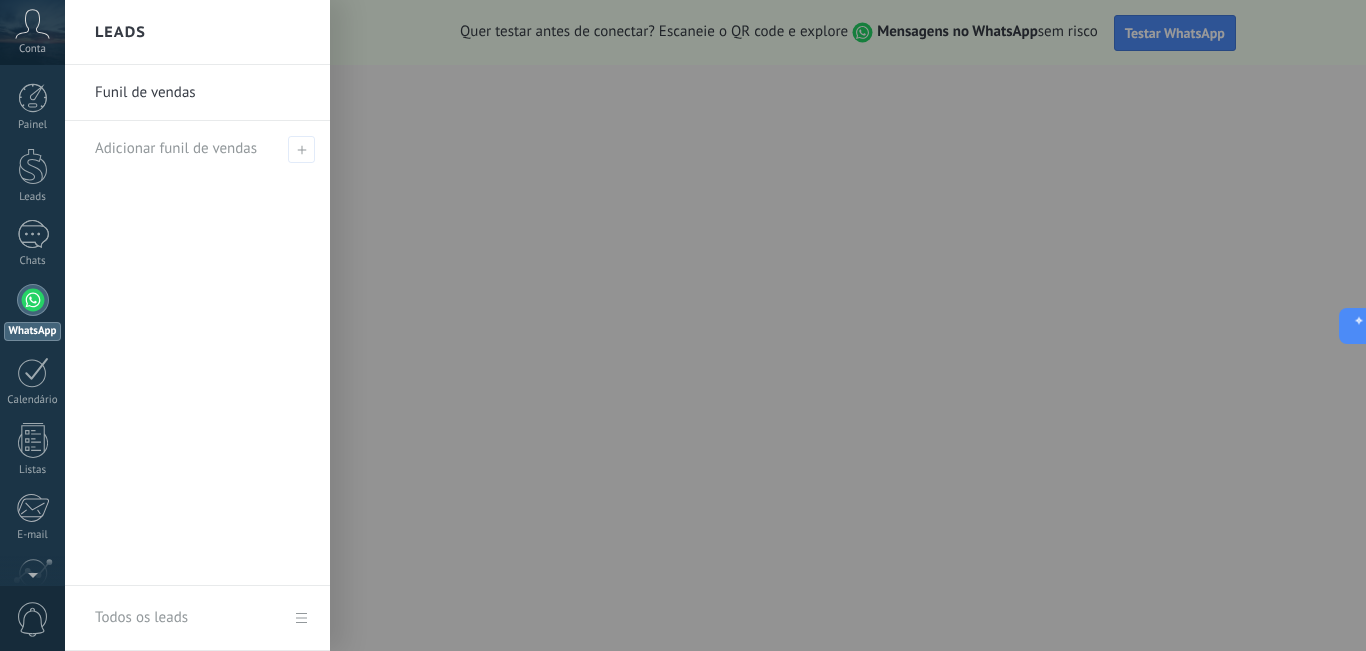 click at bounding box center (748, 325) 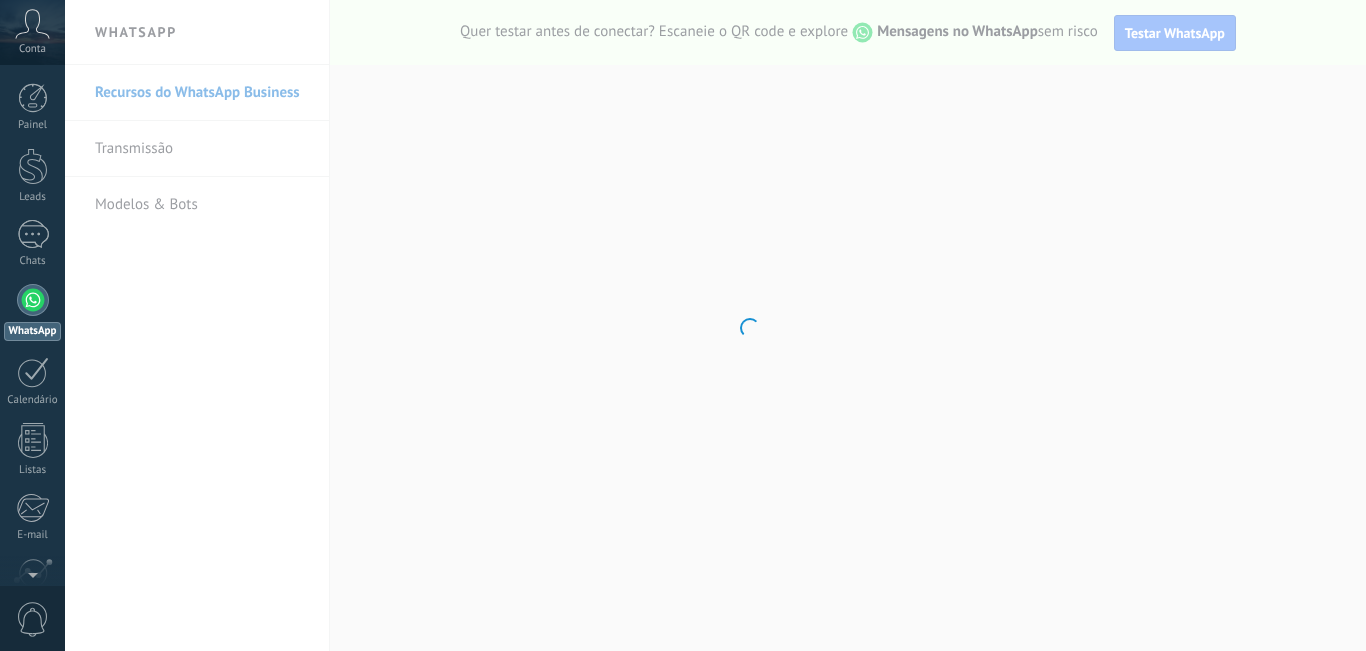 scroll, scrollTop: 0, scrollLeft: 0, axis: both 